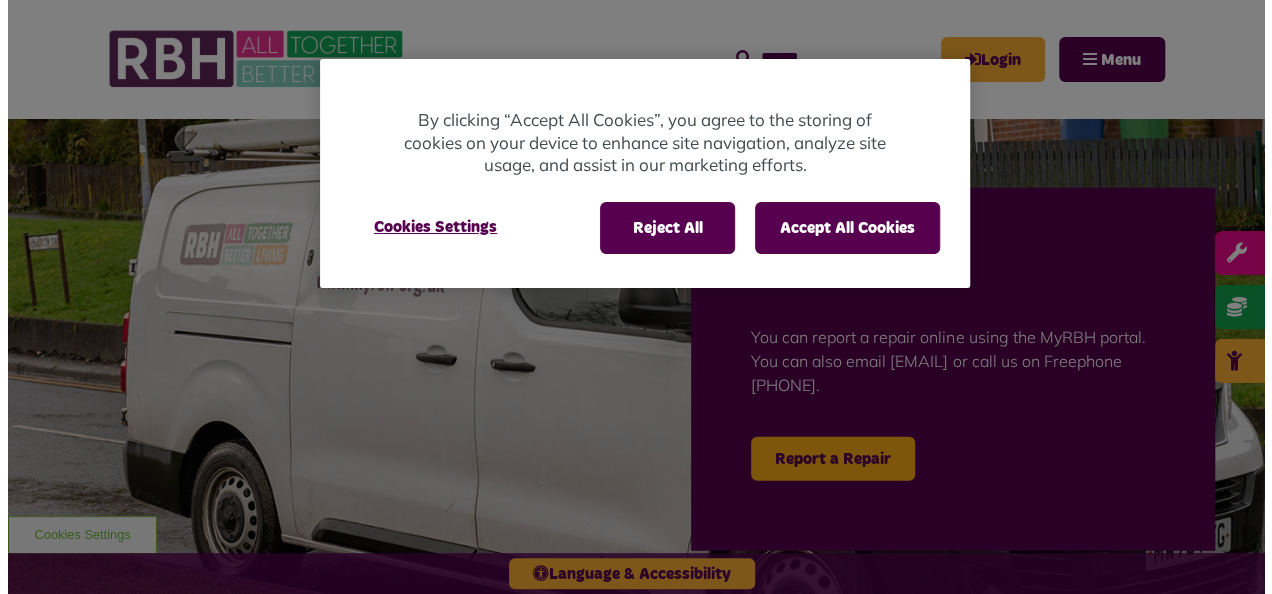 scroll, scrollTop: 0, scrollLeft: 0, axis: both 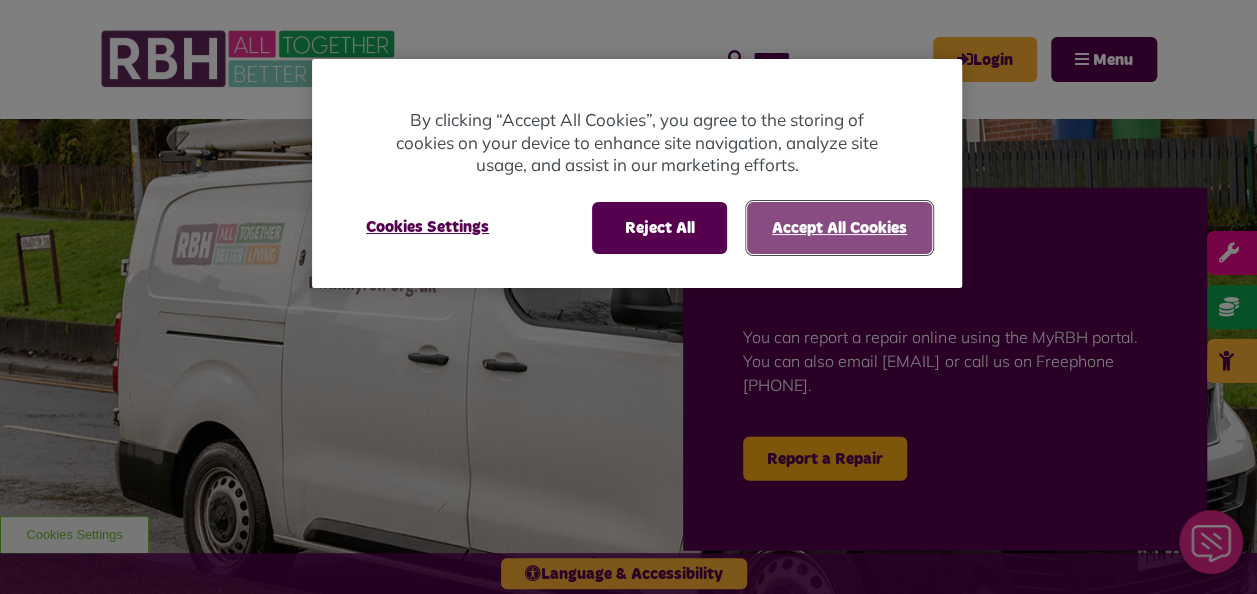 click on "Accept All Cookies" at bounding box center [839, 228] 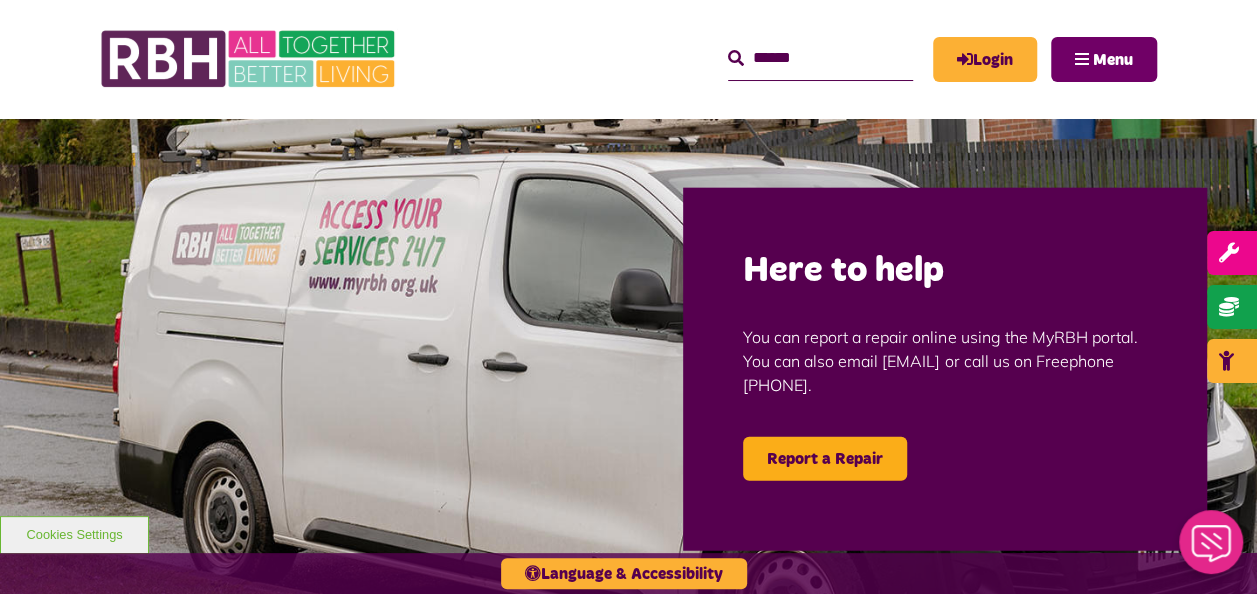 click on "Menu" at bounding box center (1113, 60) 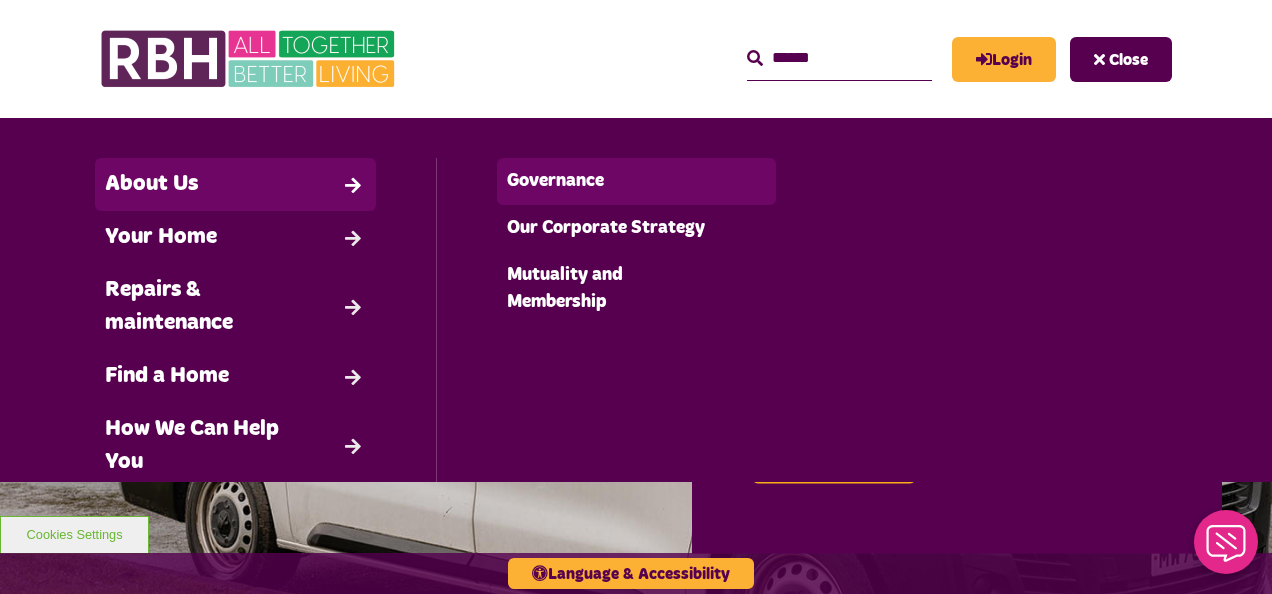 click on "Governance" at bounding box center (637, 181) 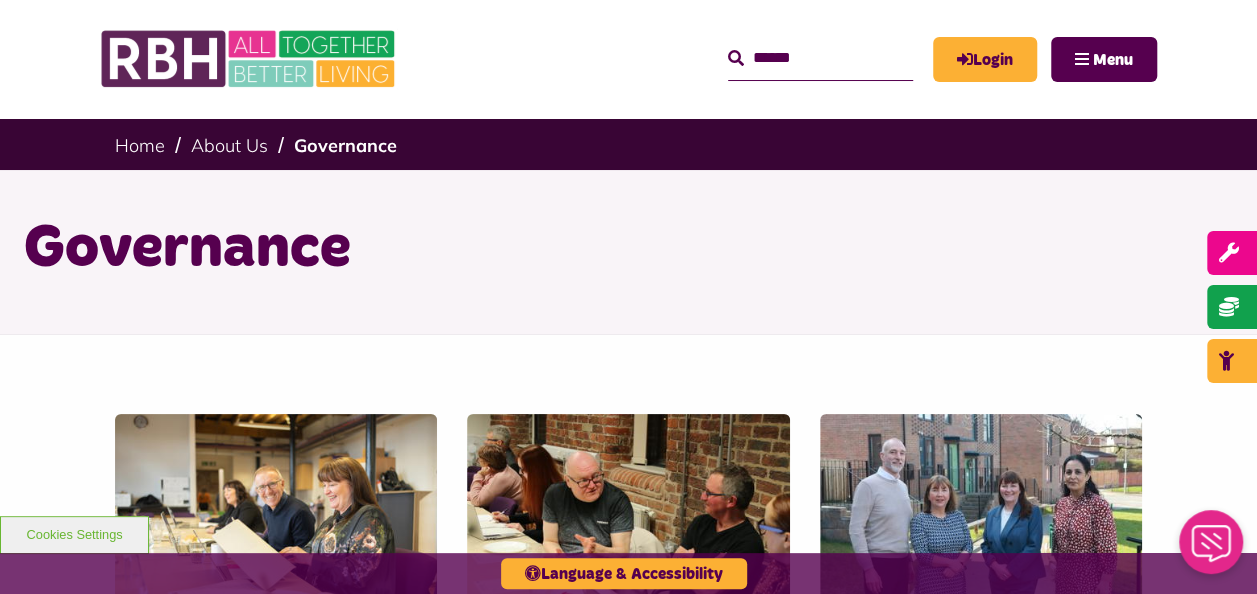 scroll, scrollTop: 0, scrollLeft: 0, axis: both 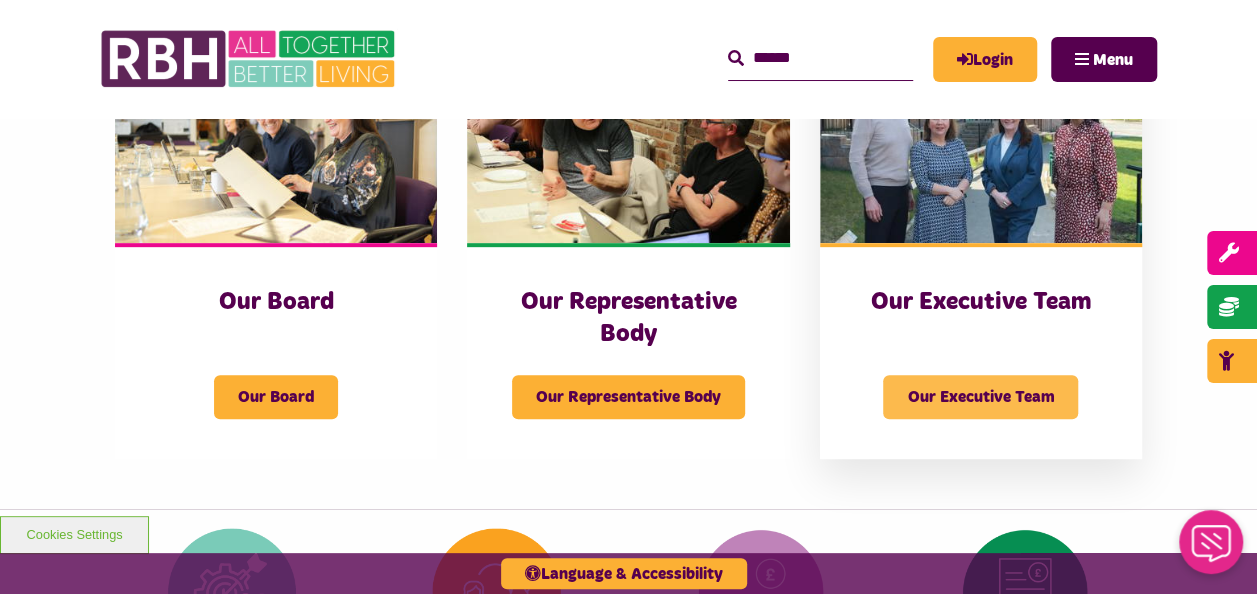 click on "Our Executive Team" at bounding box center (980, 397) 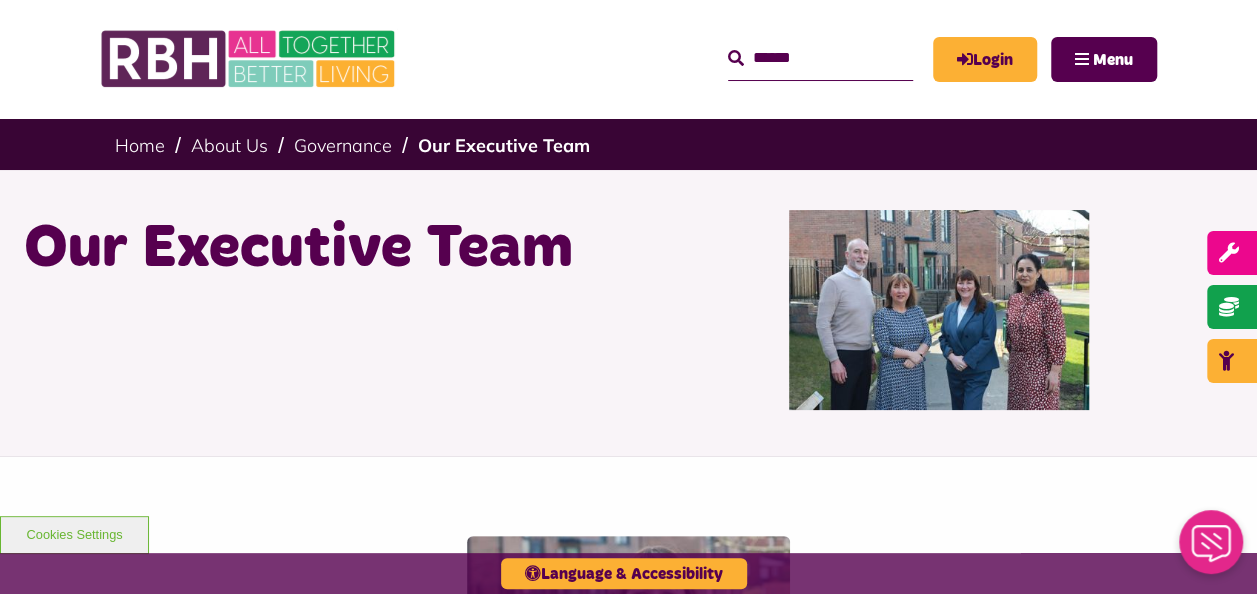 scroll, scrollTop: 0, scrollLeft: 0, axis: both 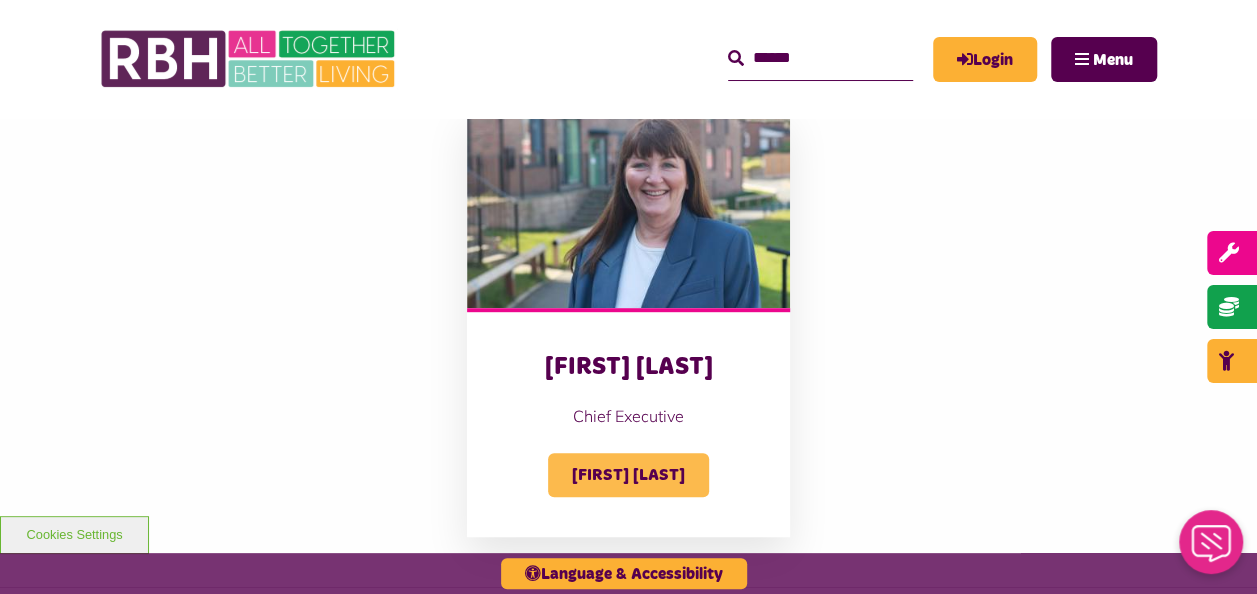 click on "[FIRST] [LAST]" at bounding box center [628, 475] 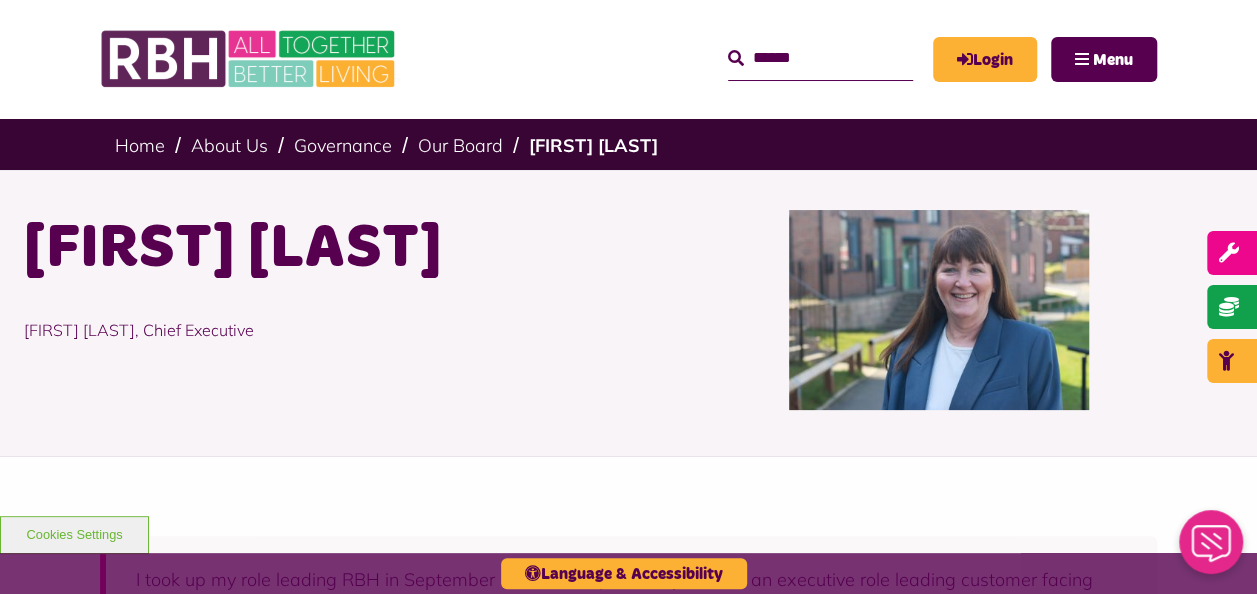 scroll, scrollTop: 0, scrollLeft: 0, axis: both 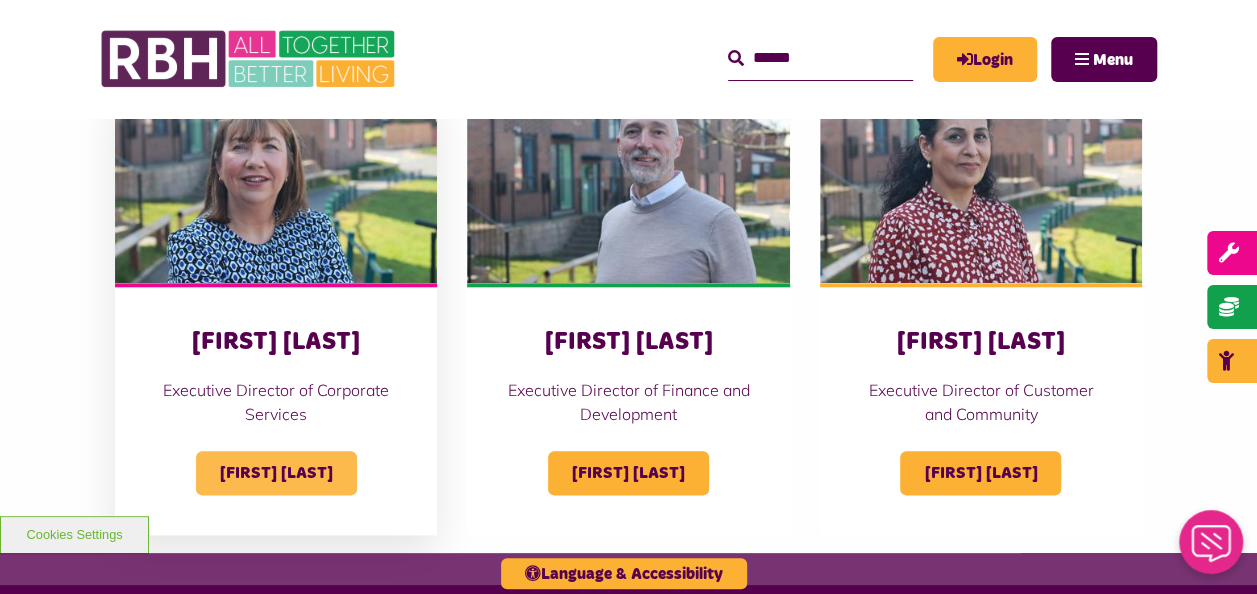 click on "Sandra Coleing" at bounding box center [276, 473] 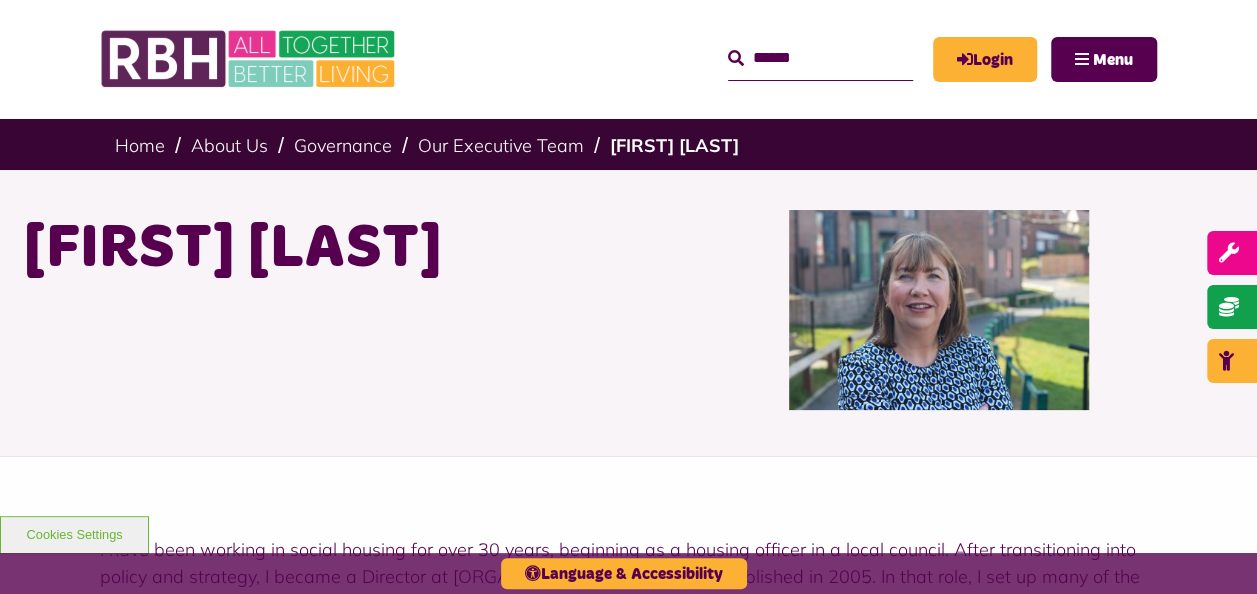 scroll, scrollTop: 0, scrollLeft: 0, axis: both 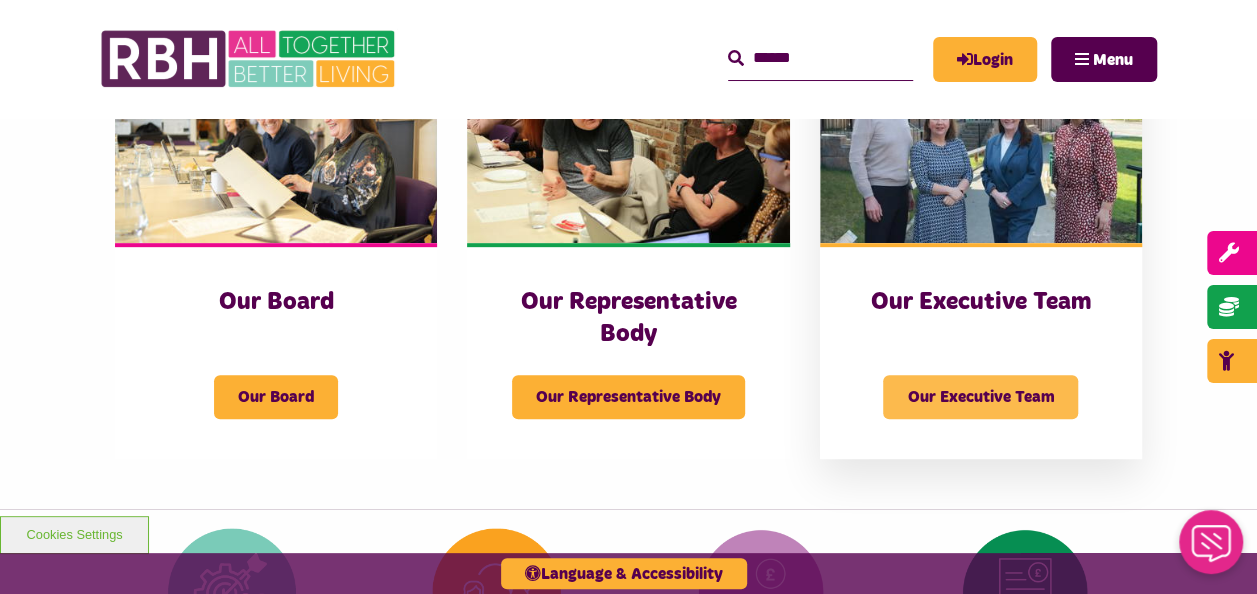 click on "Our Executive Team" at bounding box center [980, 397] 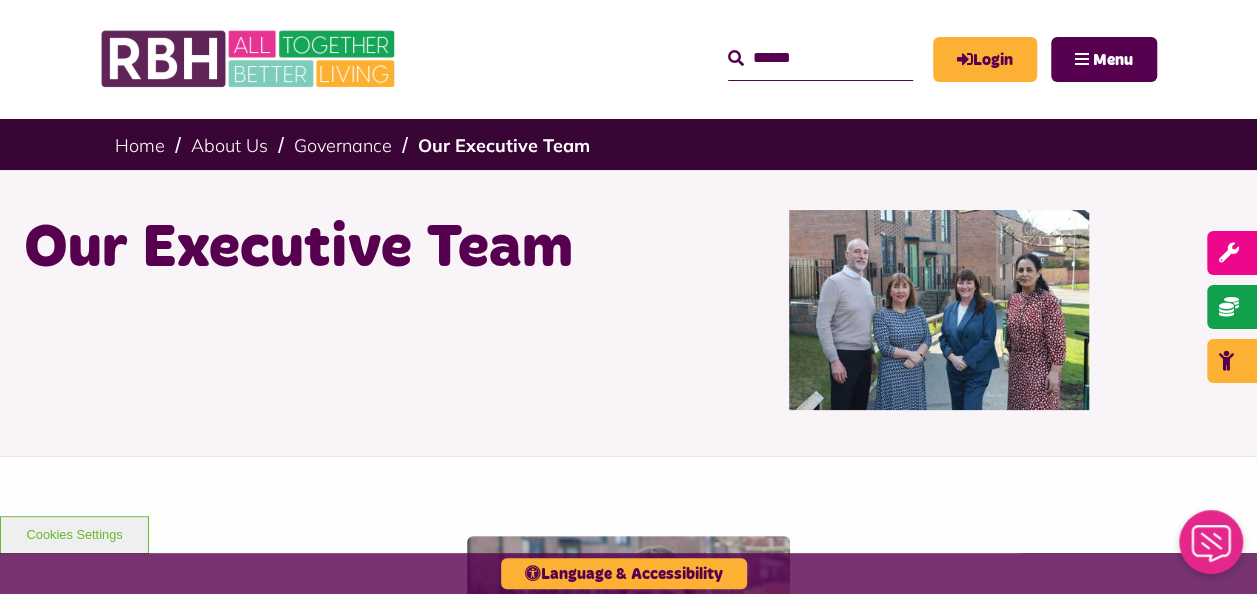 scroll, scrollTop: 0, scrollLeft: 0, axis: both 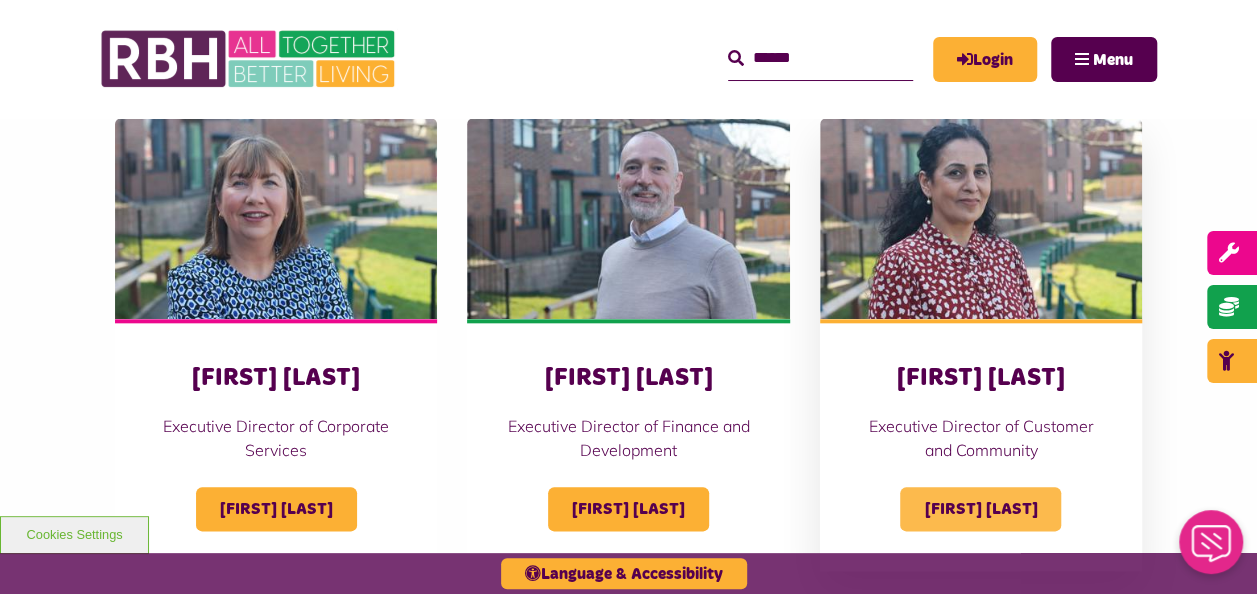 click on "[FIRST] [LAST]" at bounding box center (980, 509) 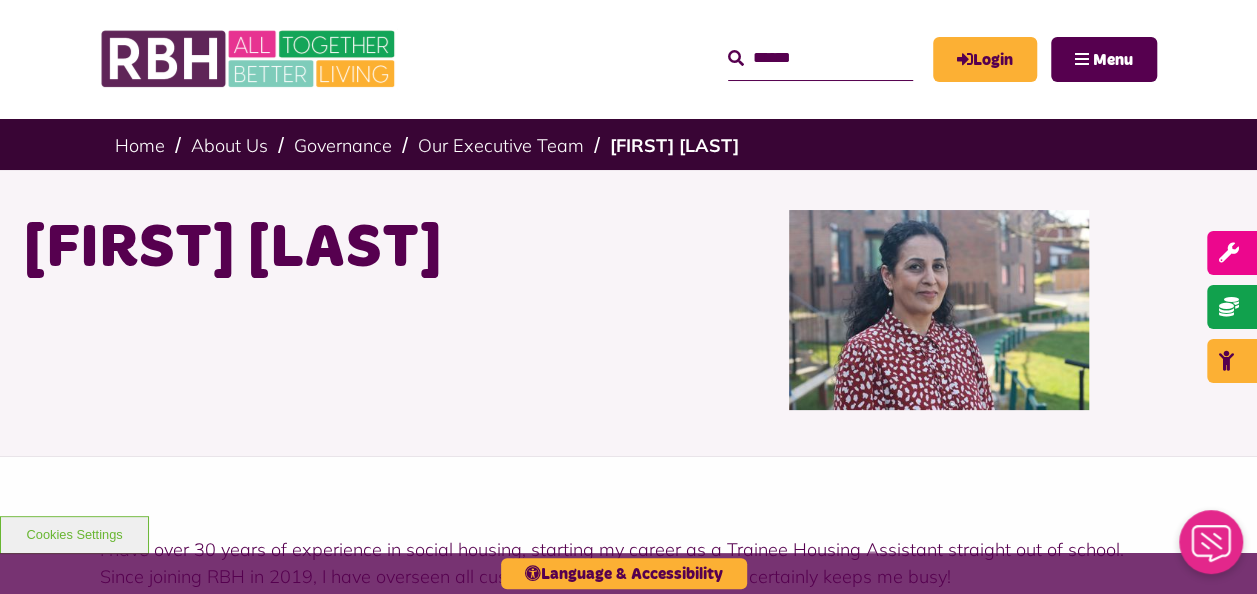 scroll, scrollTop: 0, scrollLeft: 0, axis: both 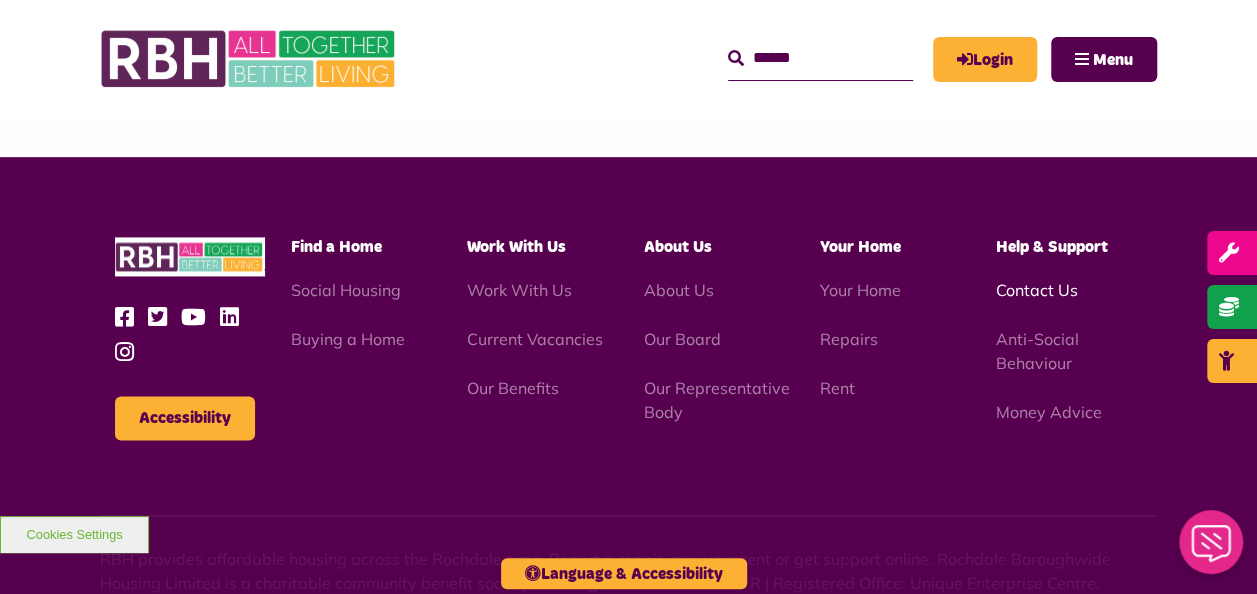 click on "Contact Us" at bounding box center [1037, 290] 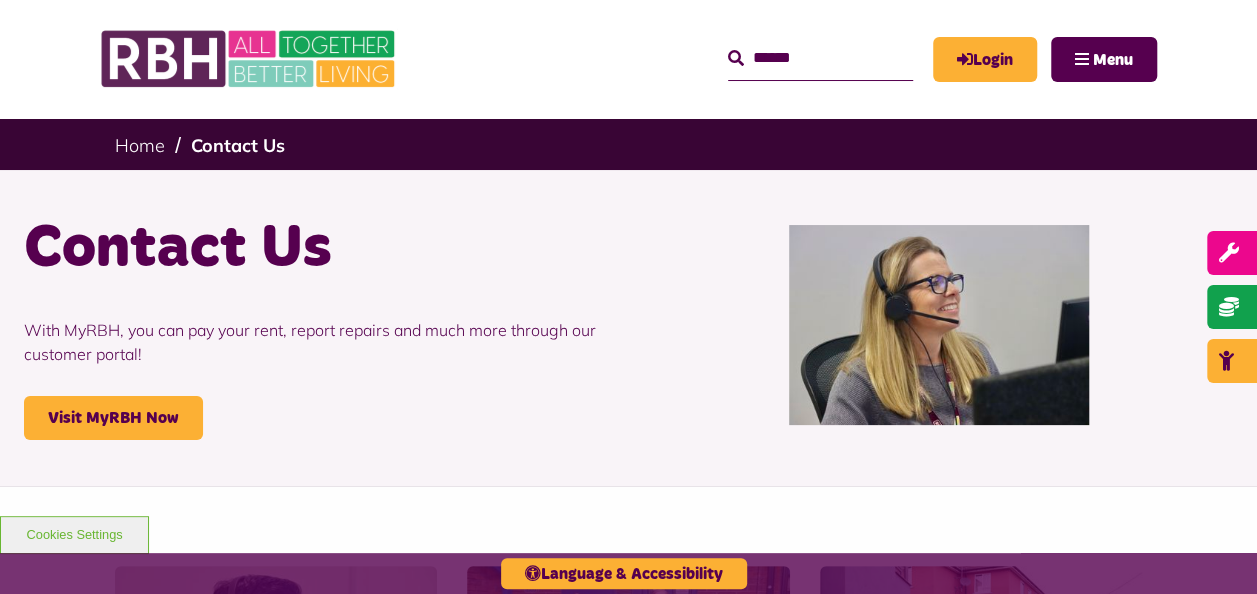 scroll, scrollTop: 0, scrollLeft: 0, axis: both 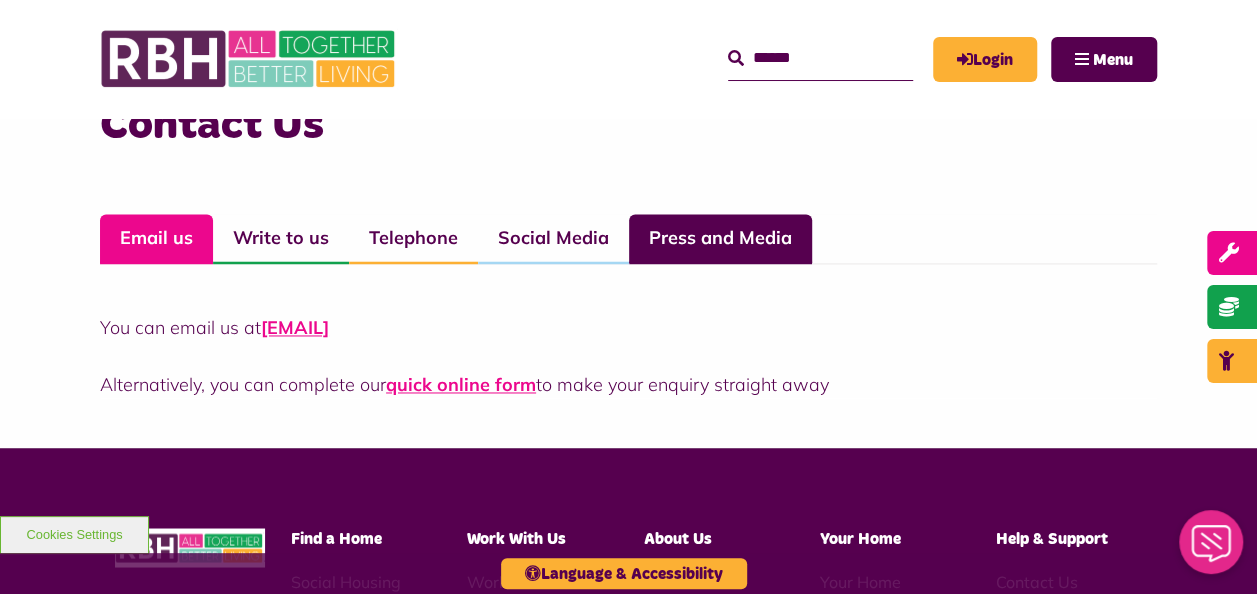 click on "Press and Media" at bounding box center [720, 239] 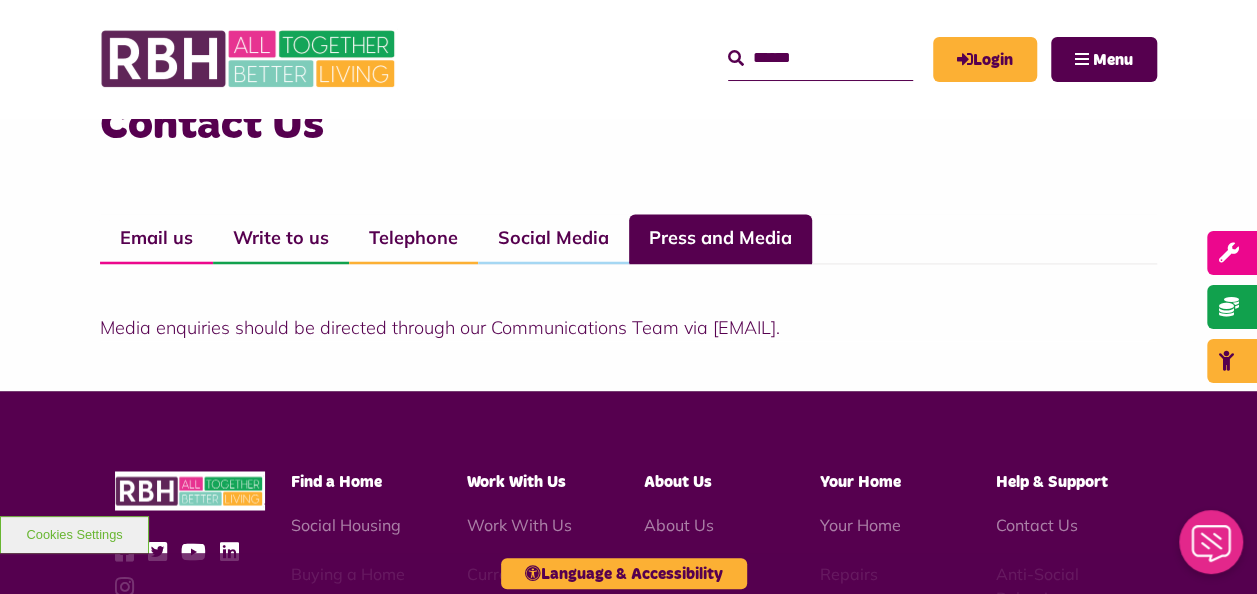 click on "Skip to main content Enable accessibility for low vision Open the accessibility menu
MyRBH
About Us
Contact Us
Search  Menu" at bounding box center [628, -212] 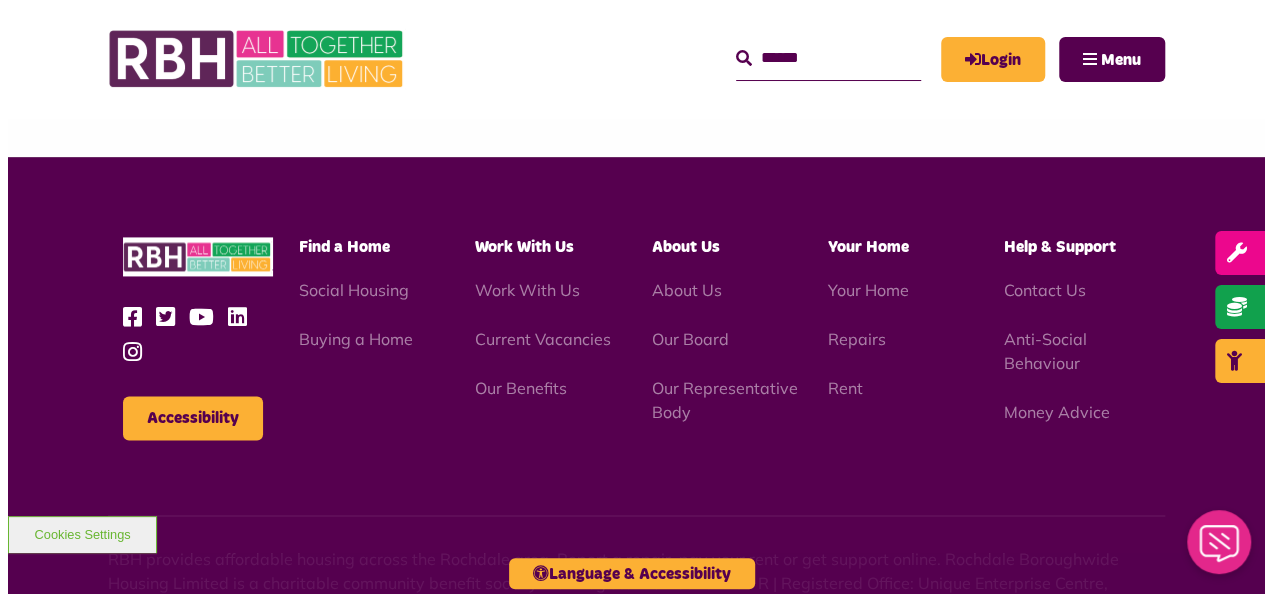 scroll, scrollTop: 0, scrollLeft: 0, axis: both 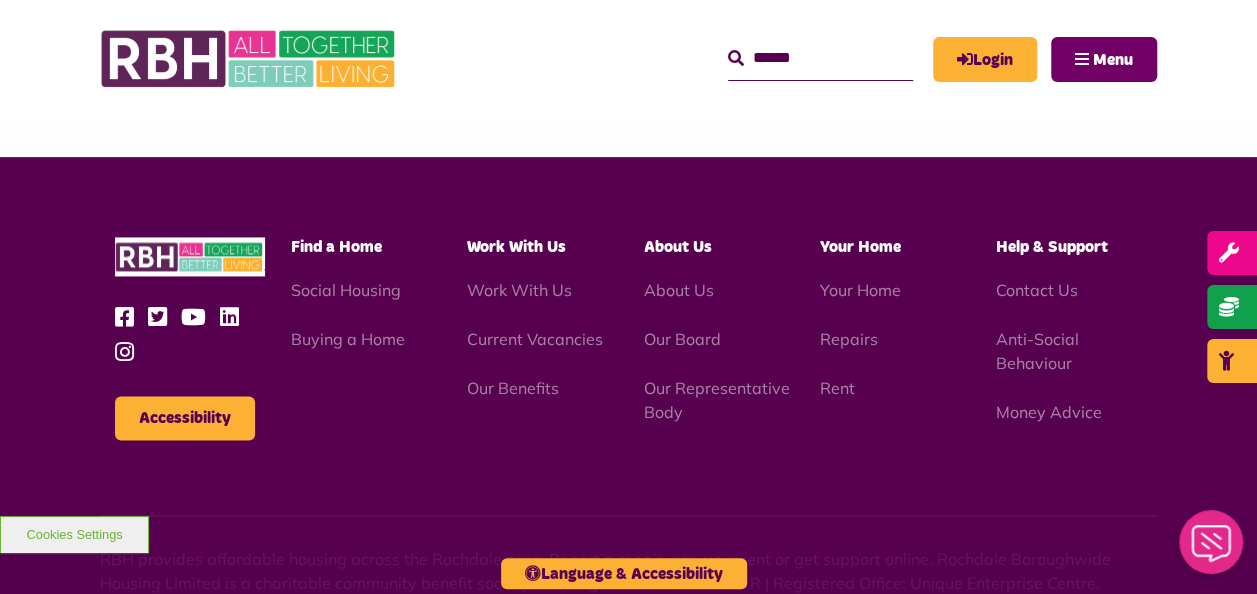 click on "Menu" at bounding box center [1104, 59] 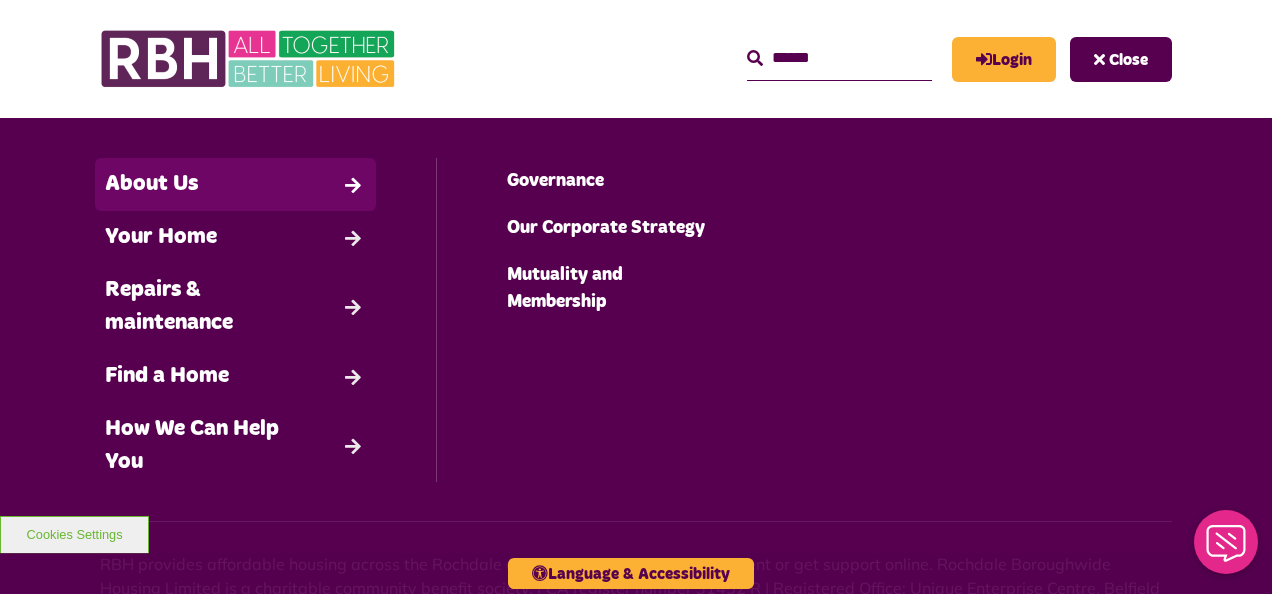 click on "About Us" at bounding box center (235, 184) 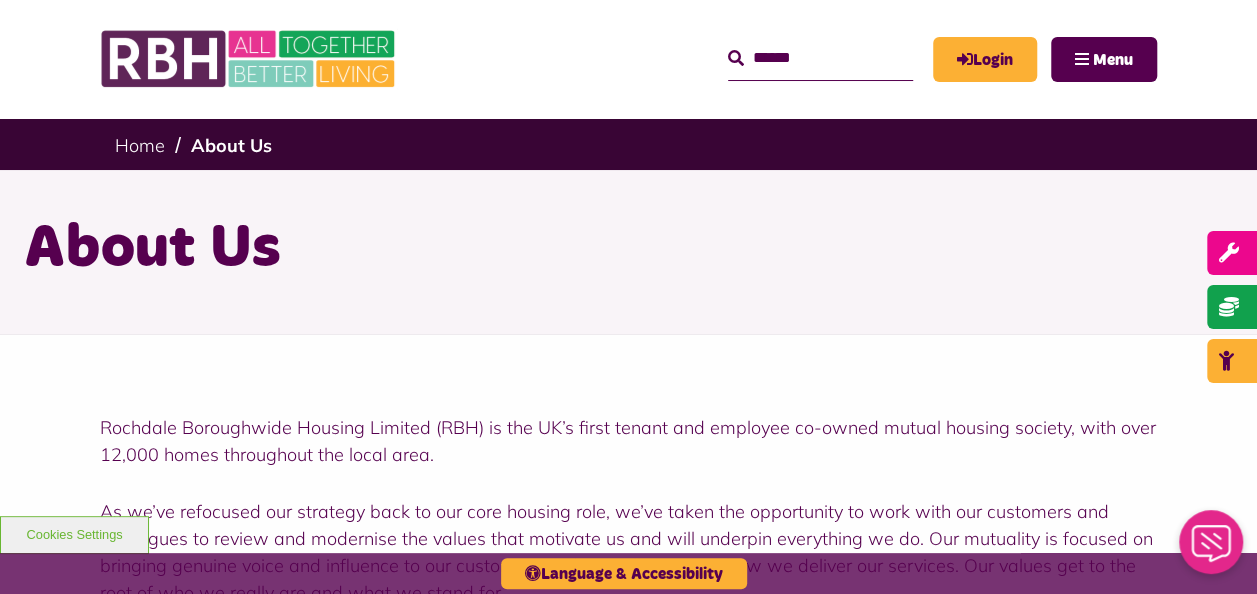 scroll, scrollTop: 0, scrollLeft: 0, axis: both 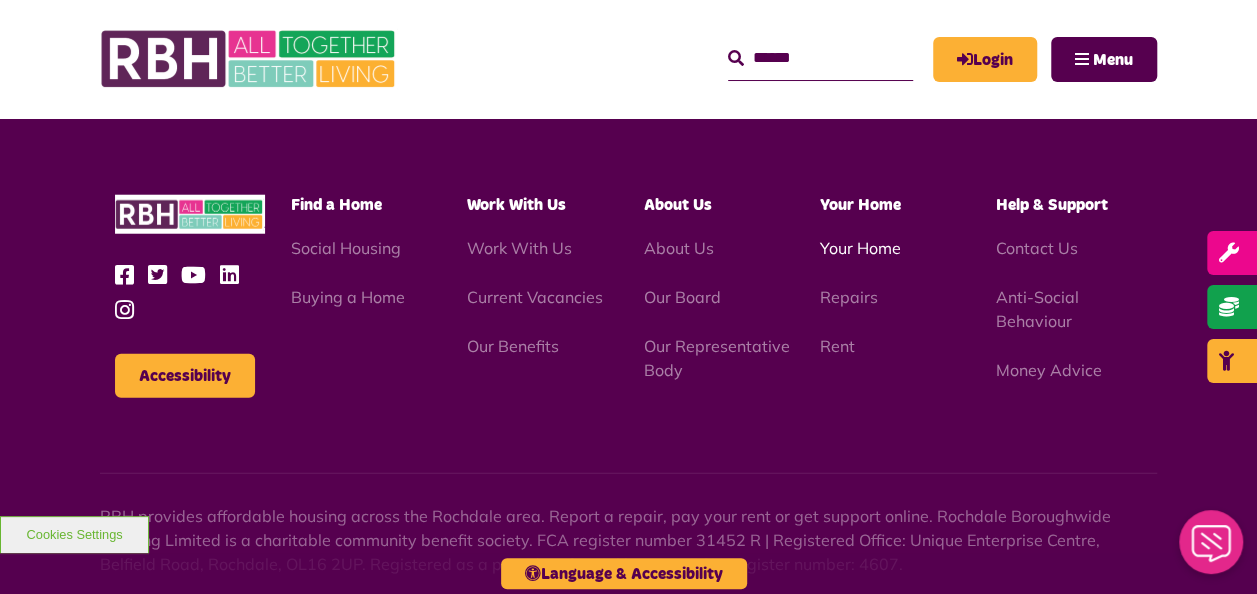 click on "Your Home" at bounding box center (860, 248) 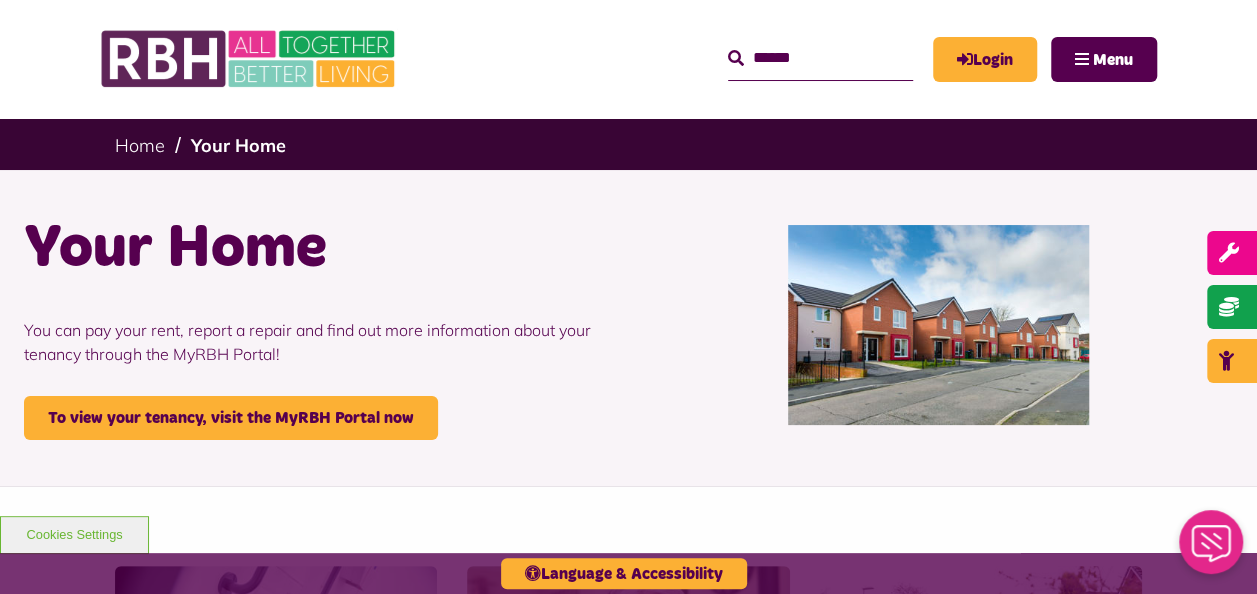 scroll, scrollTop: 0, scrollLeft: 0, axis: both 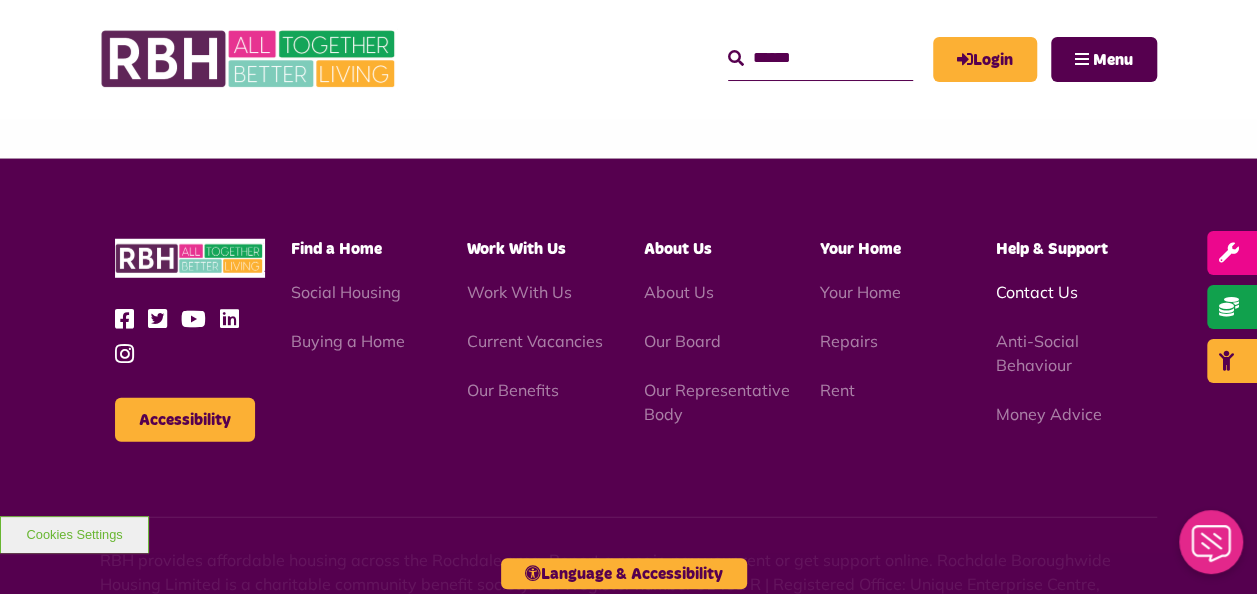 click on "Contact Us" at bounding box center (1037, 292) 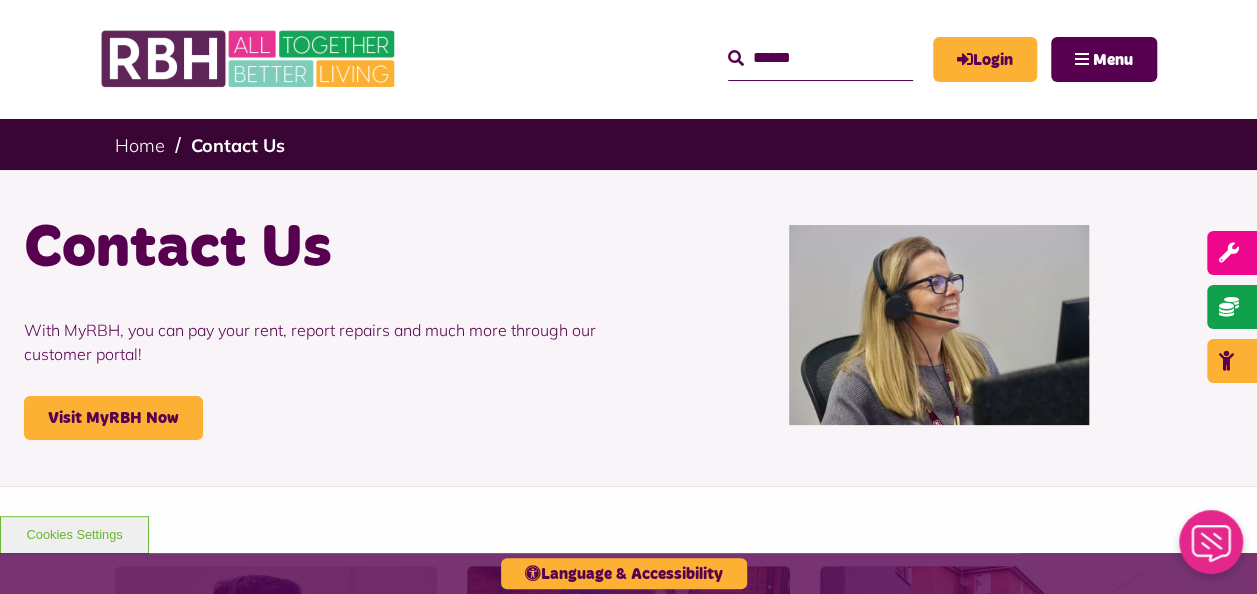 scroll, scrollTop: 0, scrollLeft: 0, axis: both 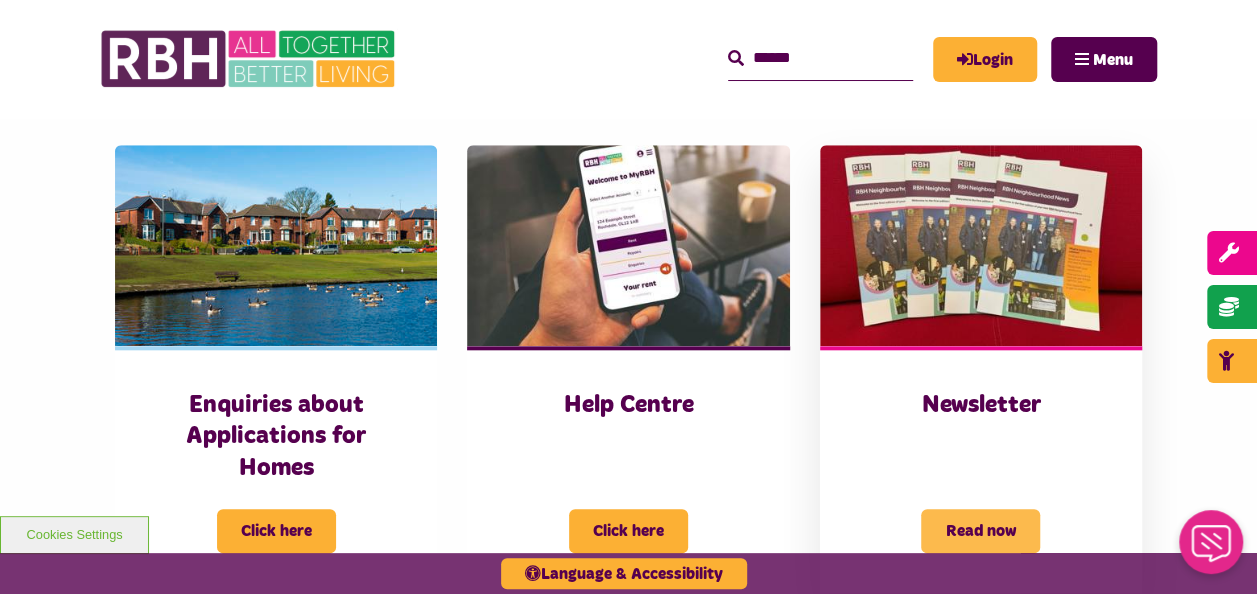 click on "Read now" at bounding box center [980, 531] 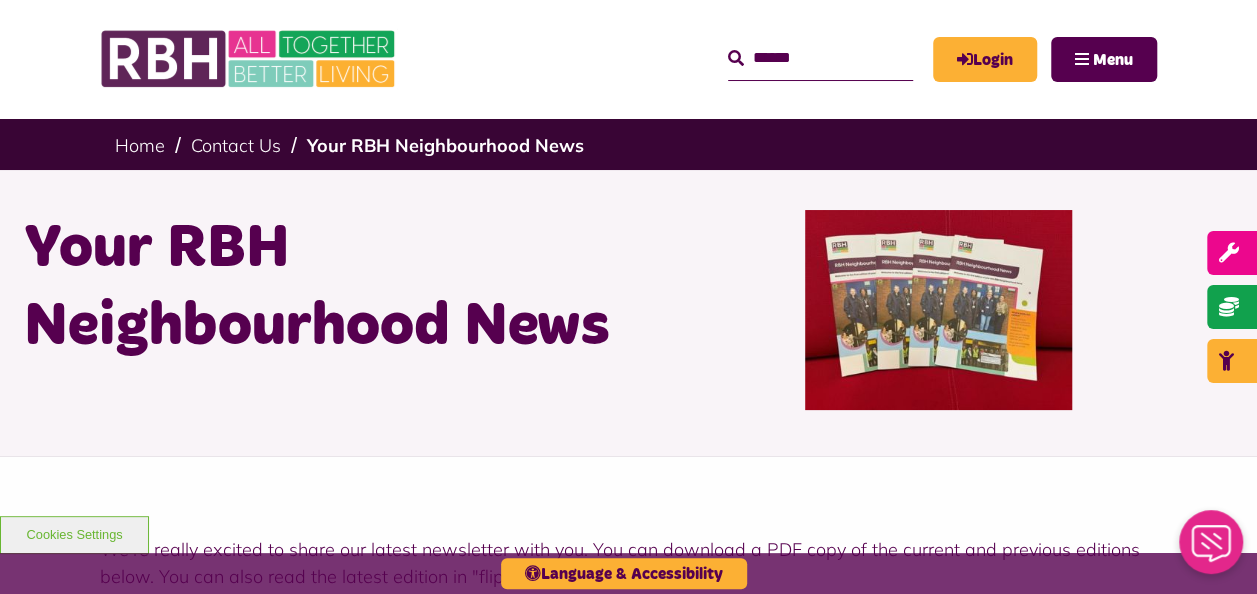 scroll, scrollTop: 0, scrollLeft: 0, axis: both 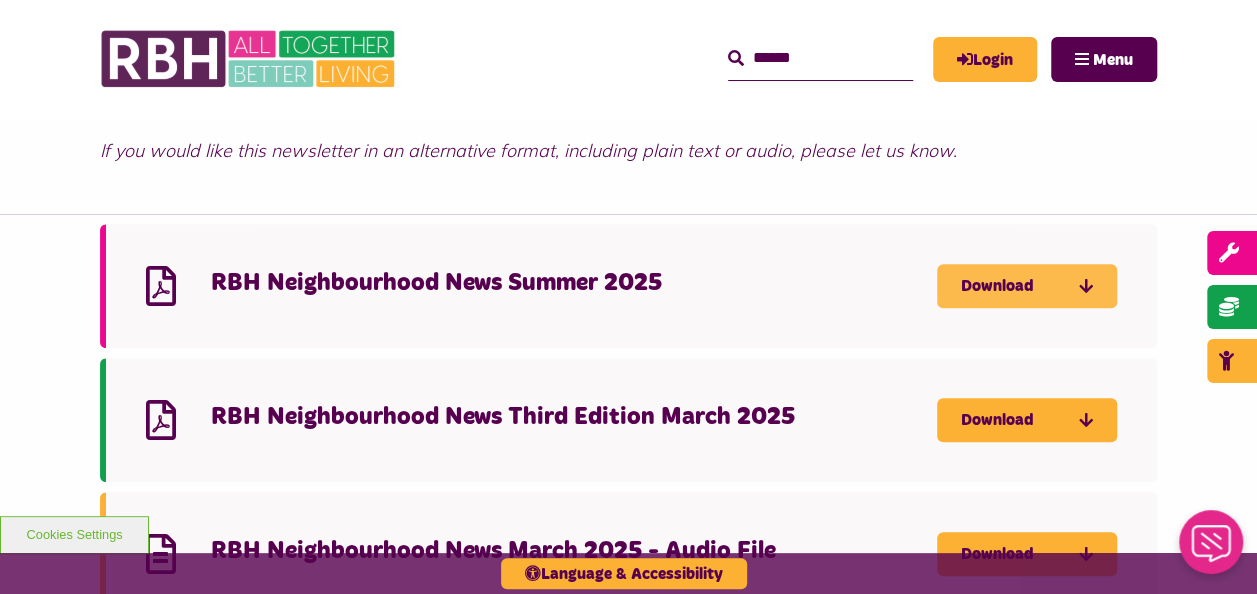 click on "Download" at bounding box center [1027, 286] 